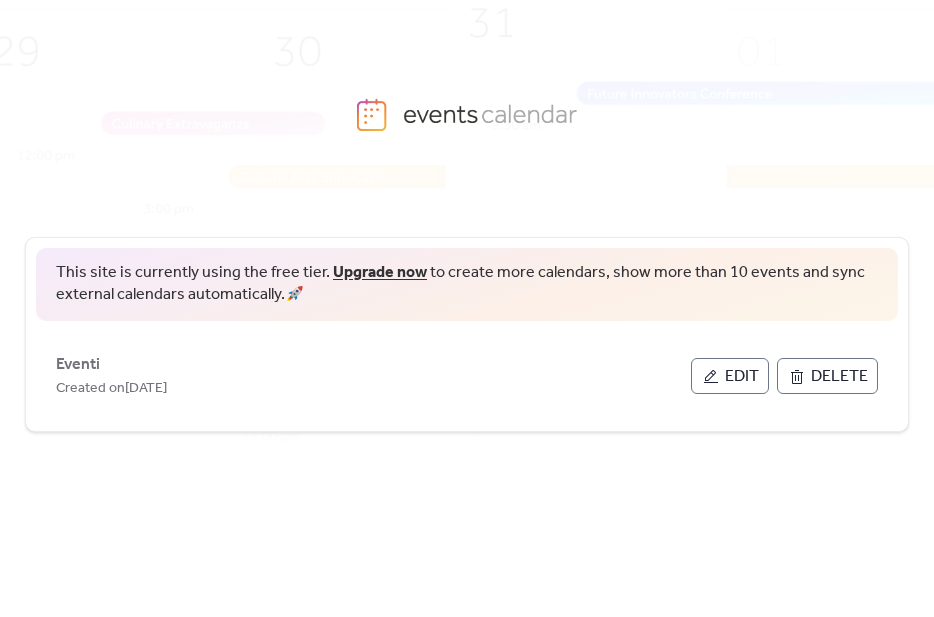 scroll, scrollTop: 0, scrollLeft: 0, axis: both 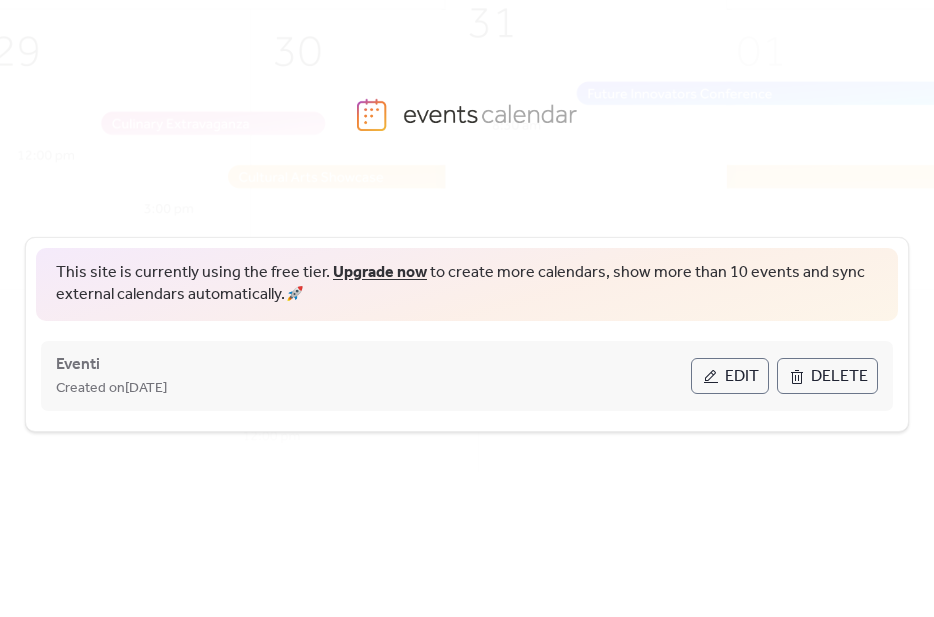 click on "Edit" at bounding box center [742, 377] 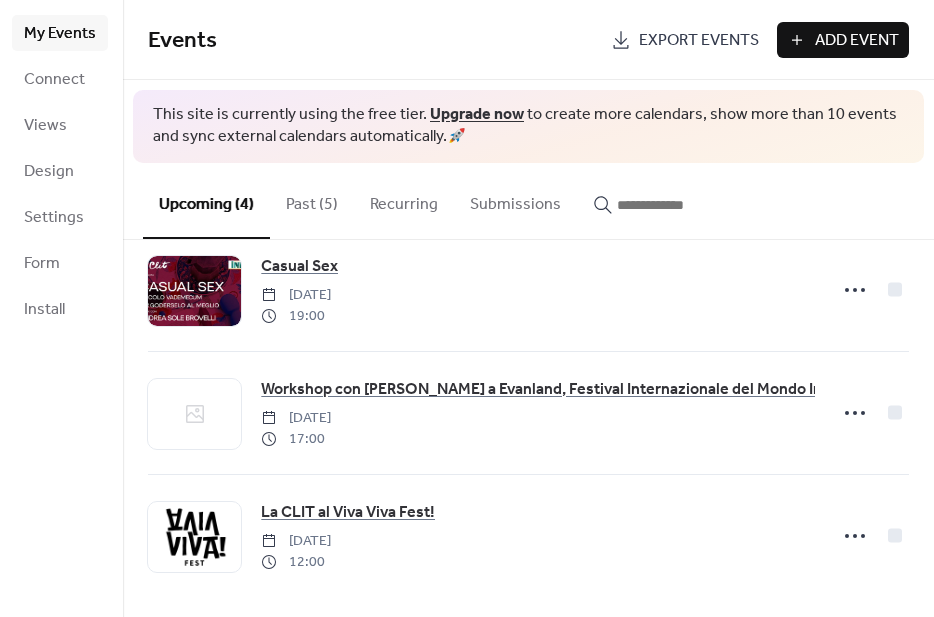 scroll, scrollTop: 153, scrollLeft: 0, axis: vertical 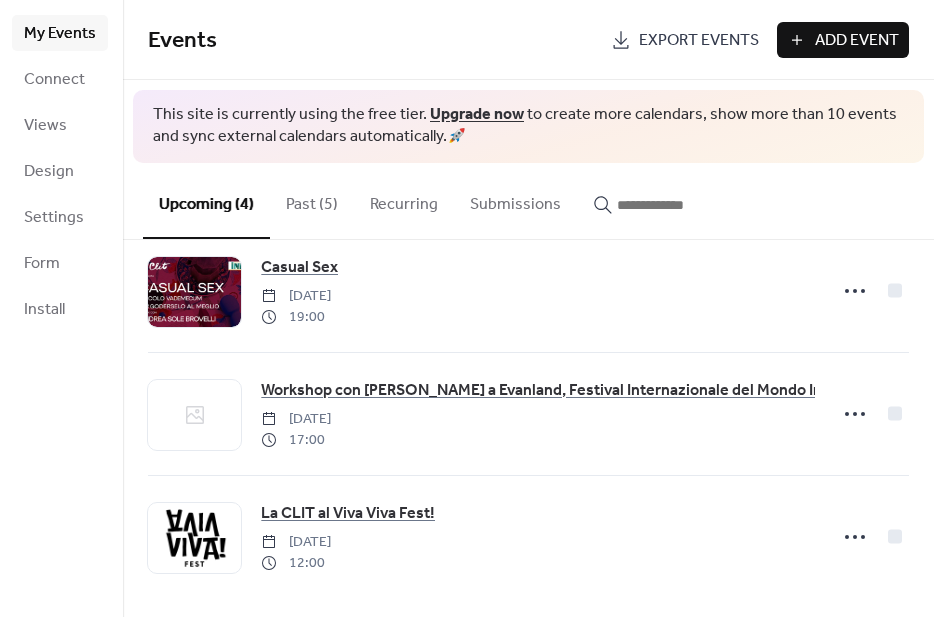 click on "Add Event" at bounding box center [857, 41] 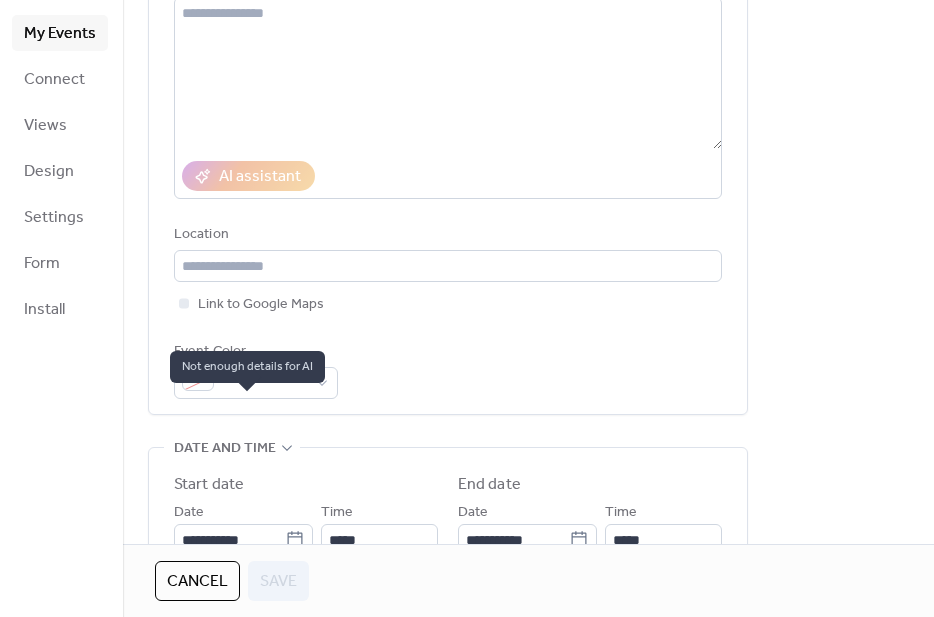 scroll, scrollTop: 246, scrollLeft: 0, axis: vertical 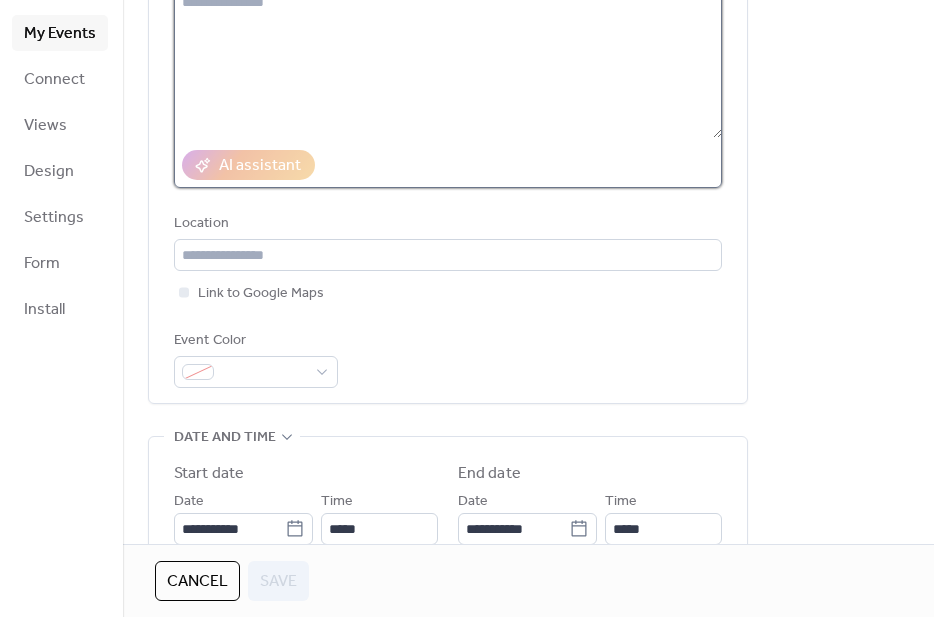 click at bounding box center [448, 62] 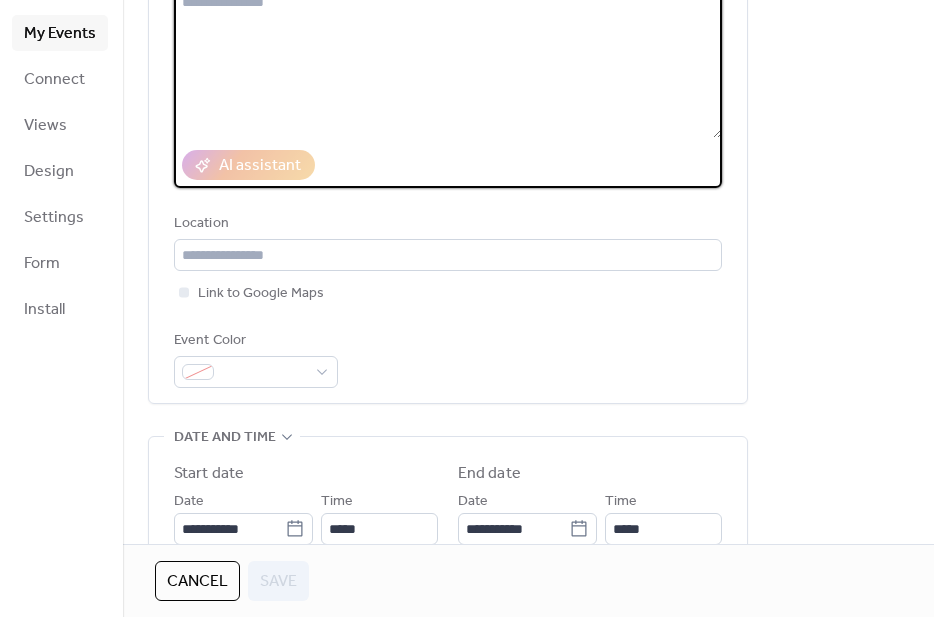 paste on "**********" 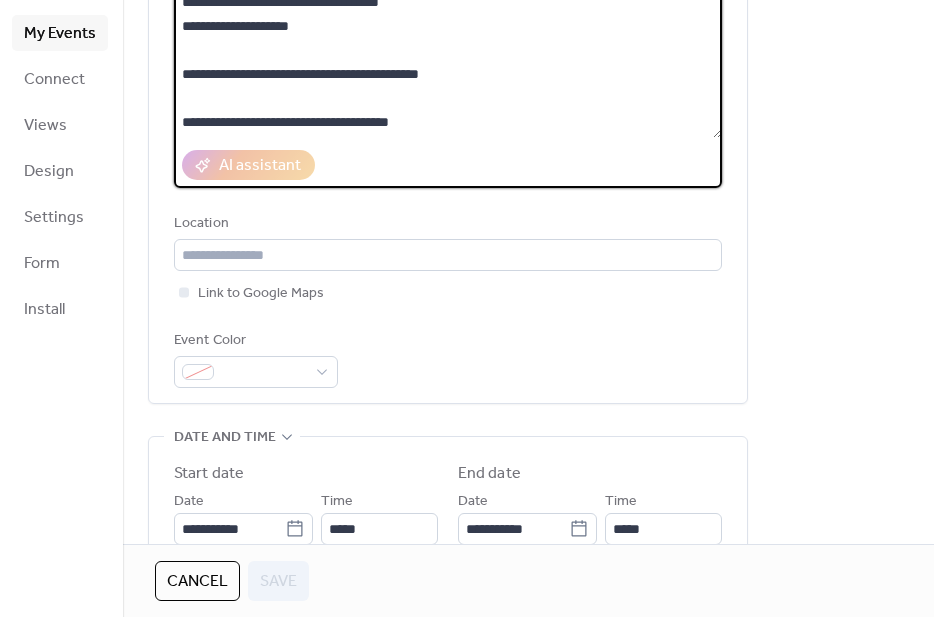 scroll, scrollTop: 693, scrollLeft: 0, axis: vertical 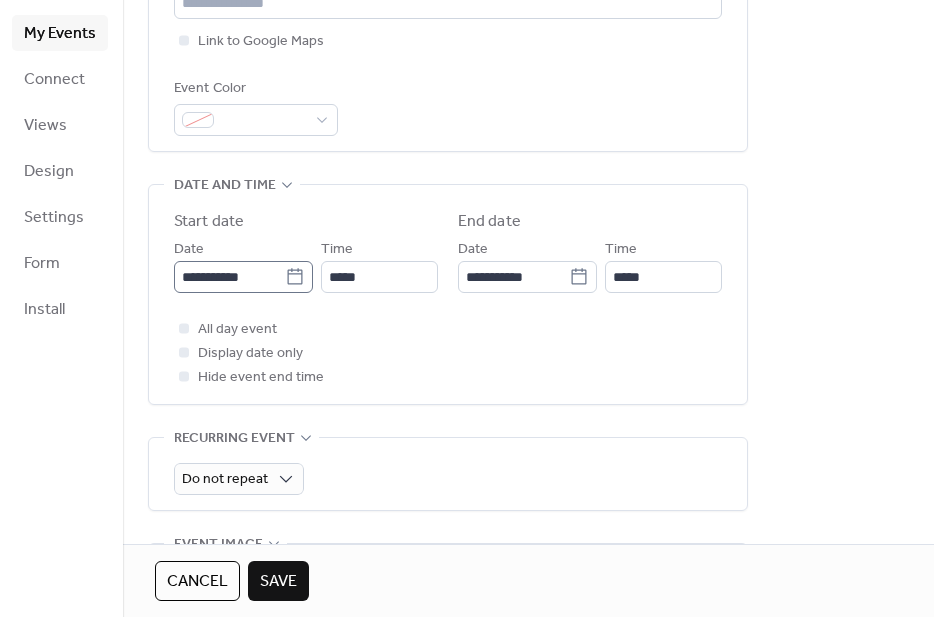 type on "**********" 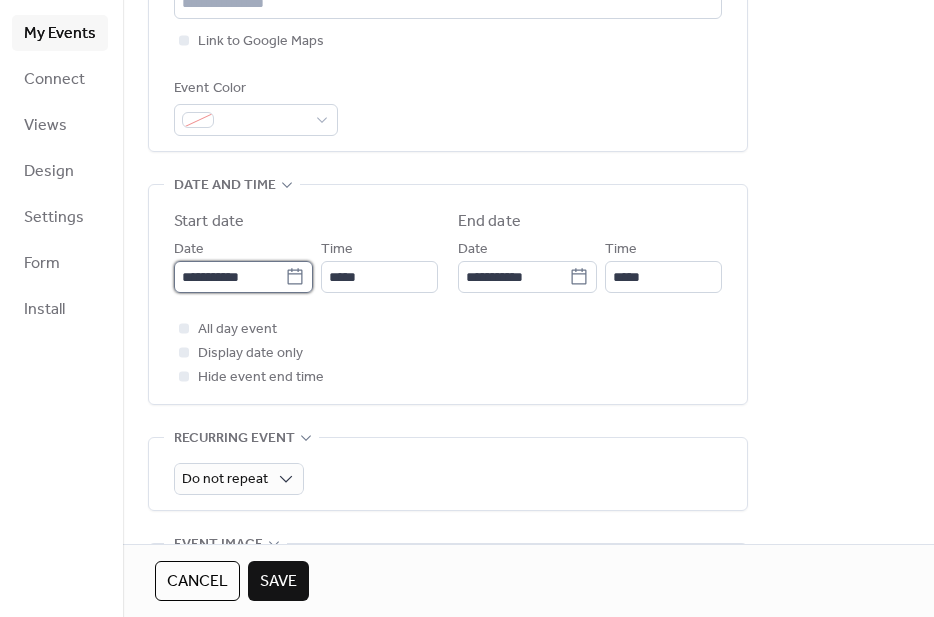 click on "**********" at bounding box center (229, 277) 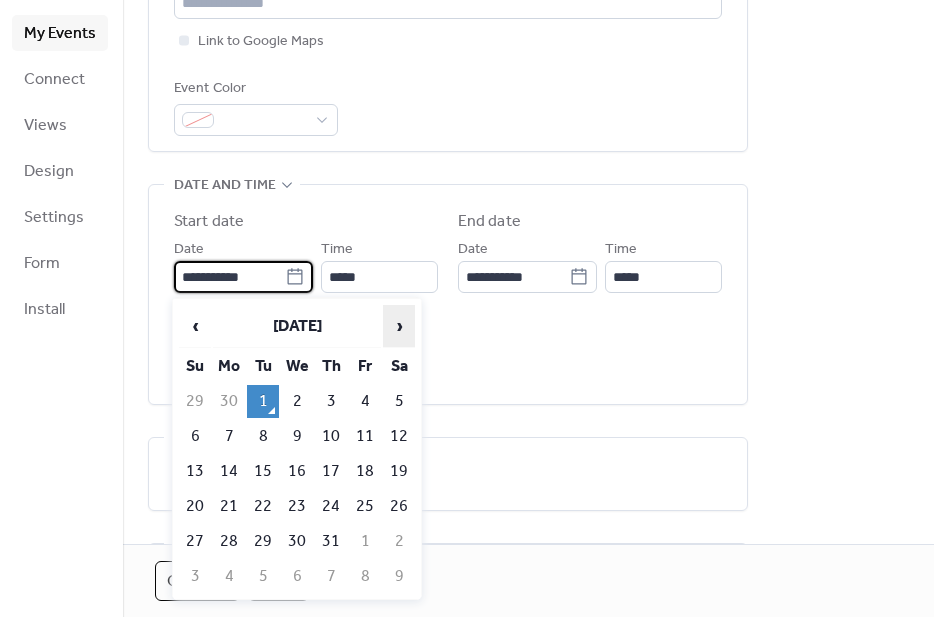 click on "›" at bounding box center (399, 326) 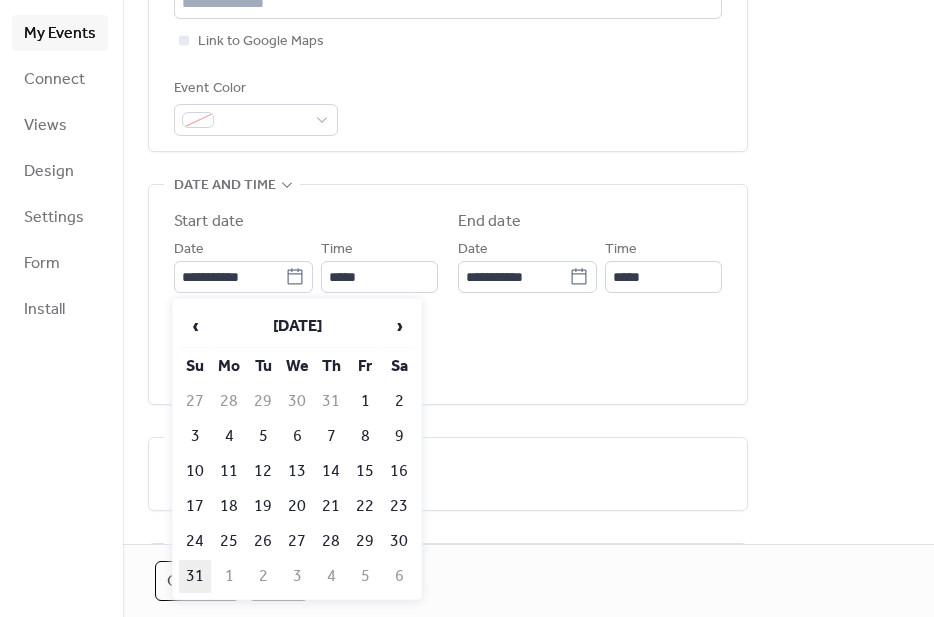click on "31" at bounding box center (195, 576) 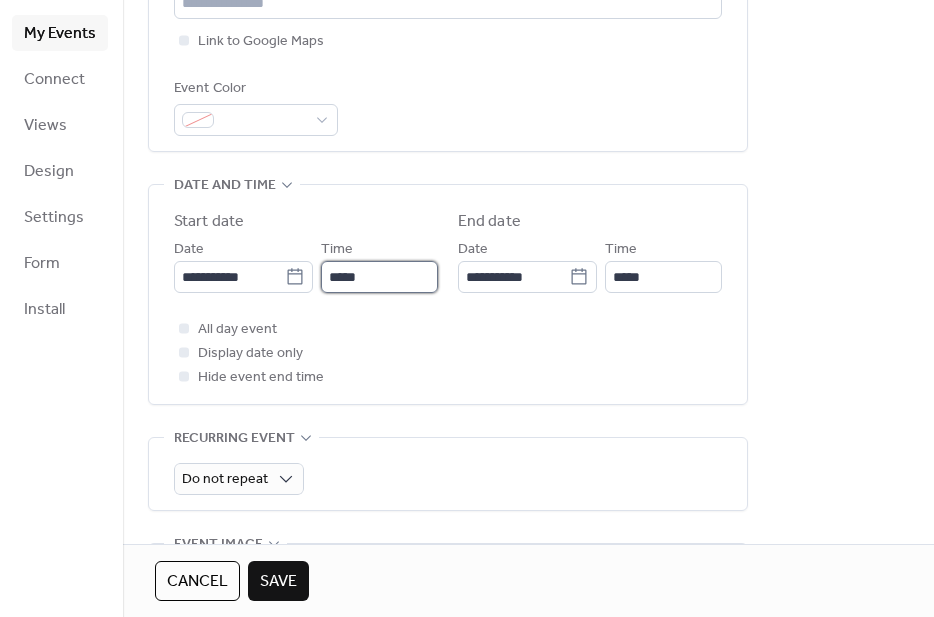 click on "*****" at bounding box center [379, 277] 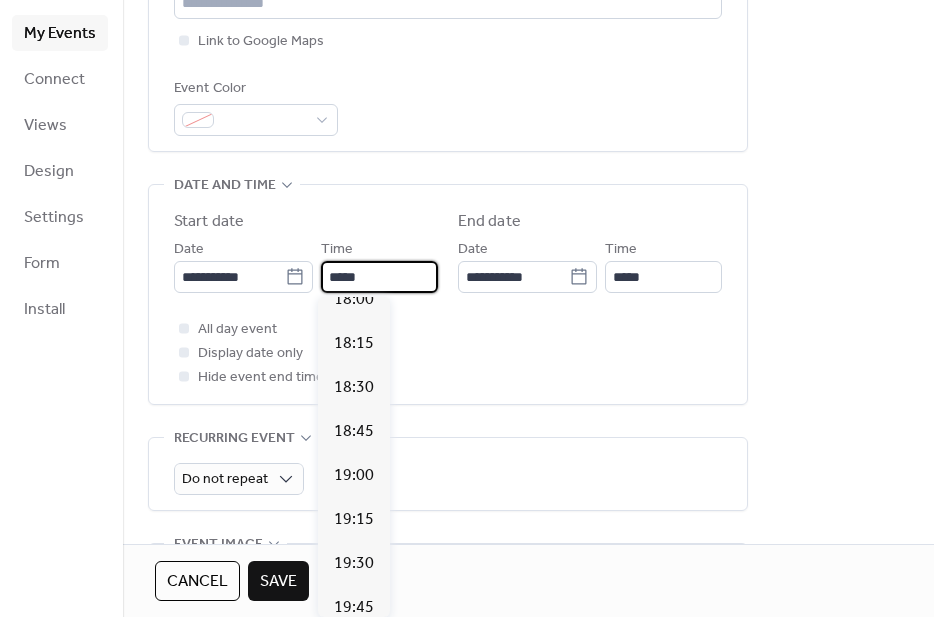 scroll, scrollTop: 3184, scrollLeft: 0, axis: vertical 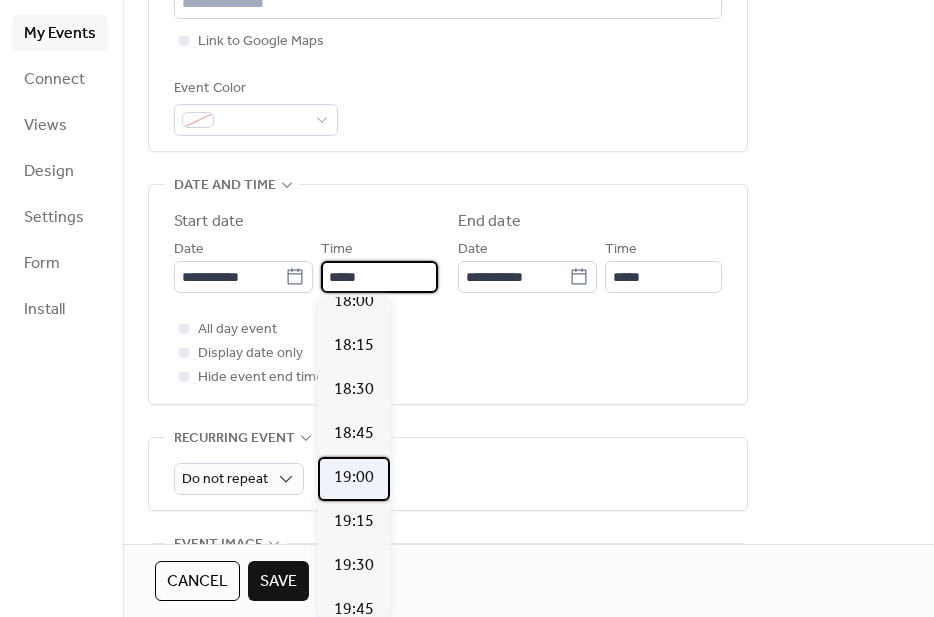click on "19:00" at bounding box center [354, 478] 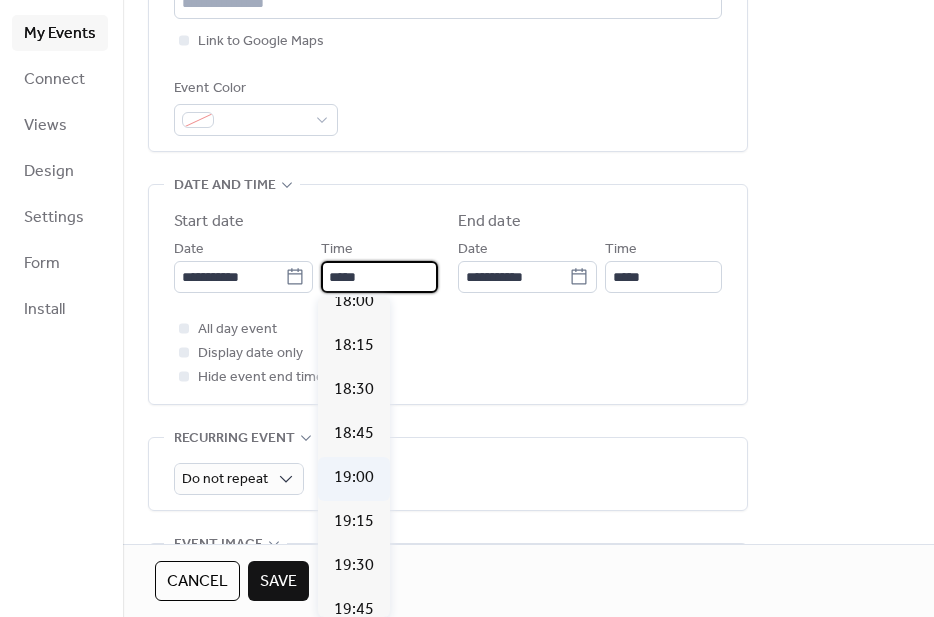 type on "*****" 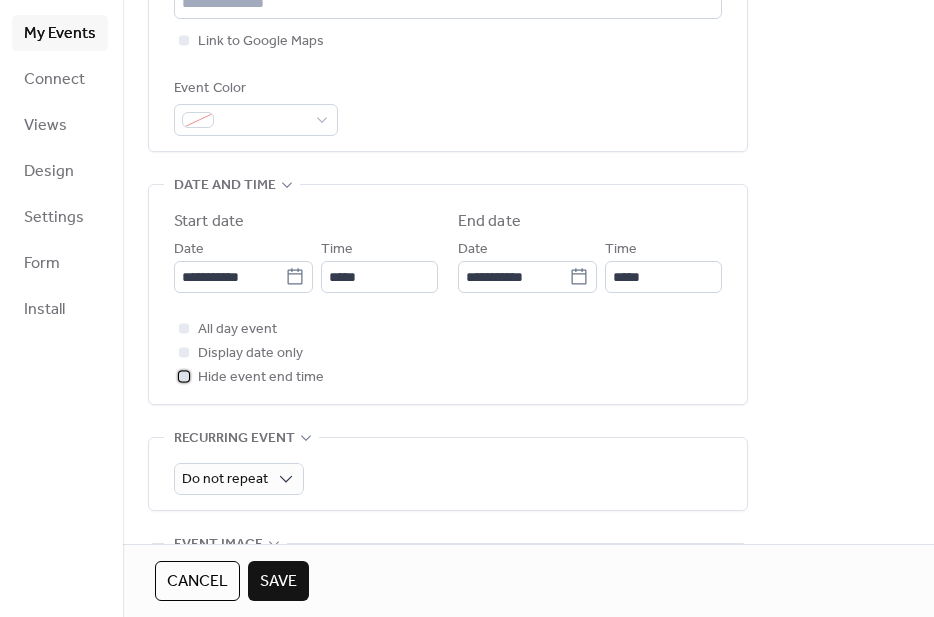 click at bounding box center (184, 376) 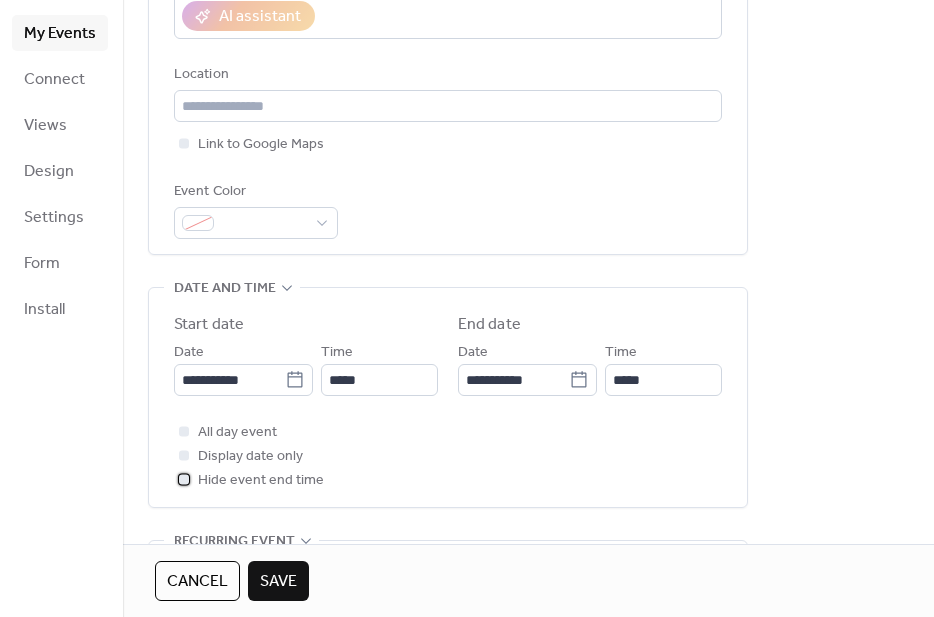 scroll, scrollTop: 394, scrollLeft: 0, axis: vertical 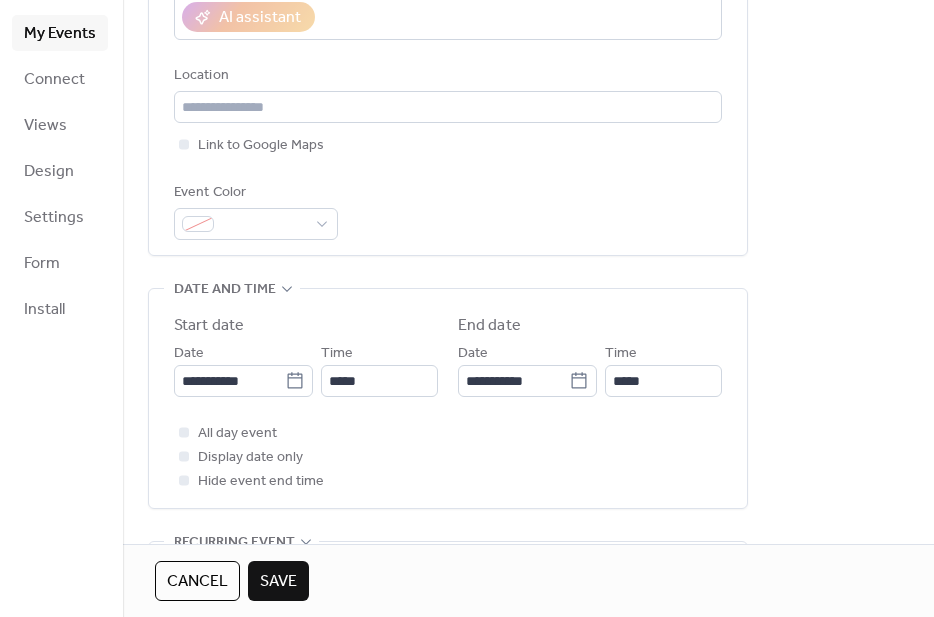 click on "Title Description AI assistant Location Link to Google Maps Event Color" at bounding box center [448, -9] 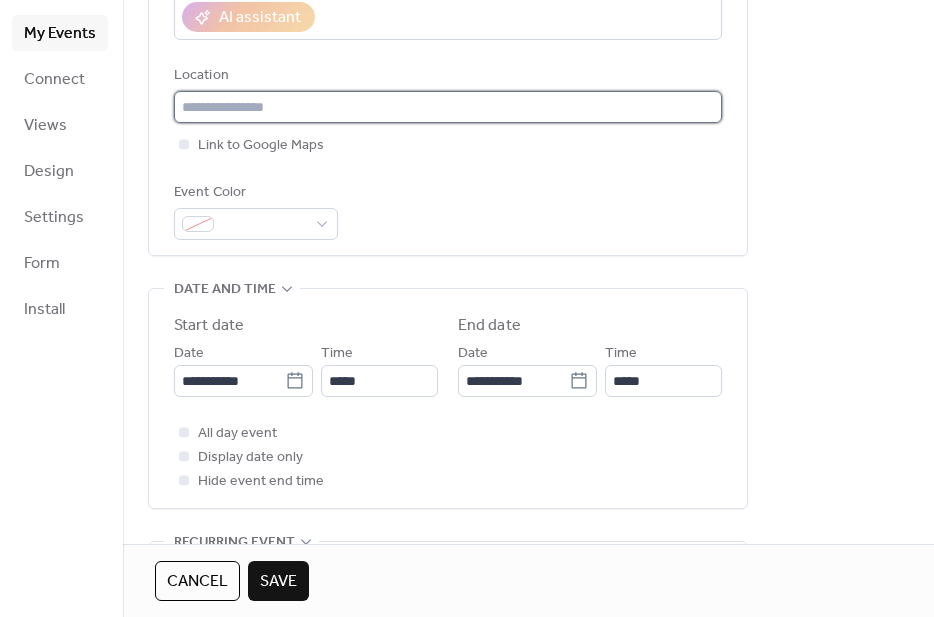 click at bounding box center [448, 107] 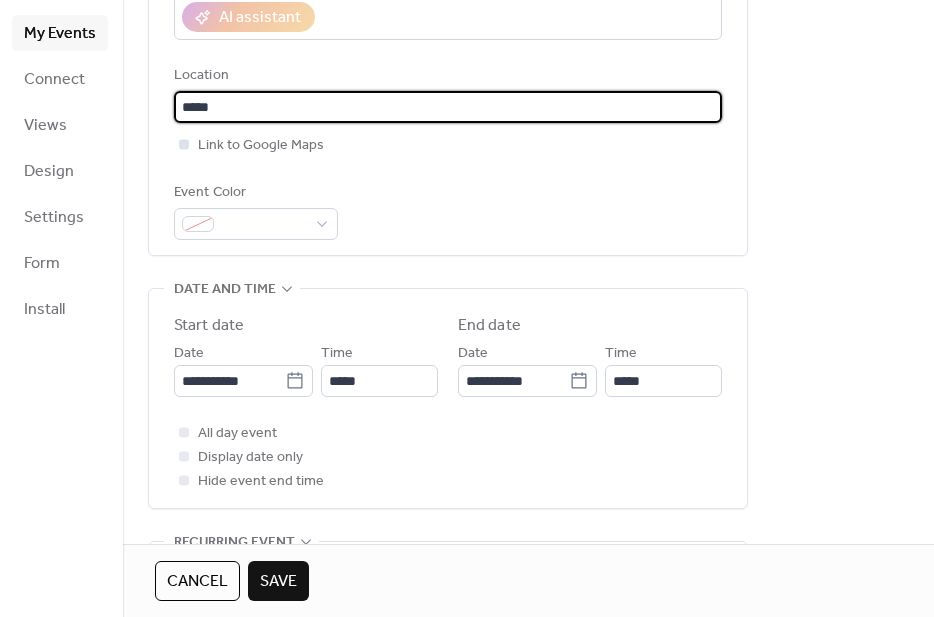 type on "*****" 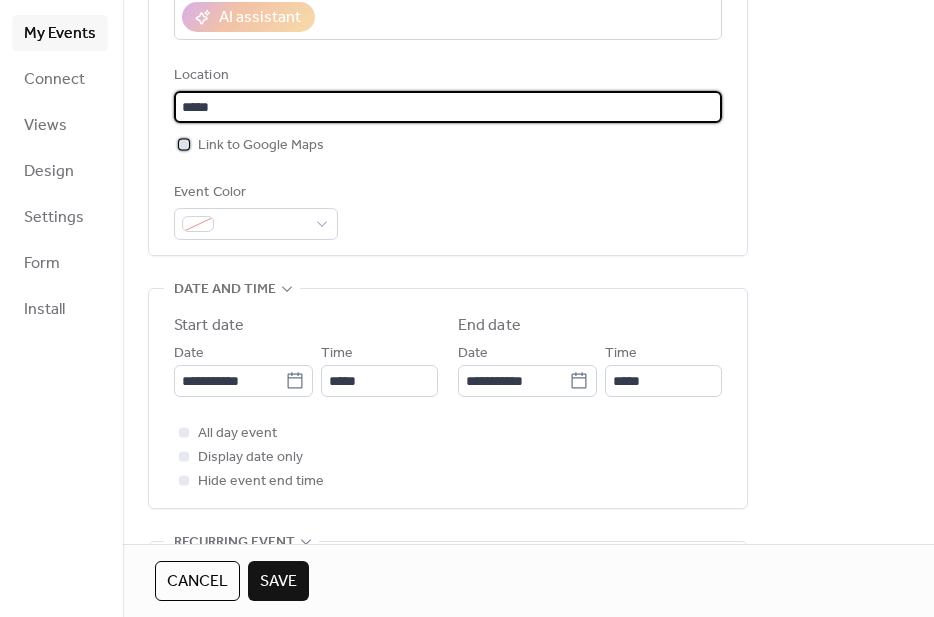 click at bounding box center (184, 144) 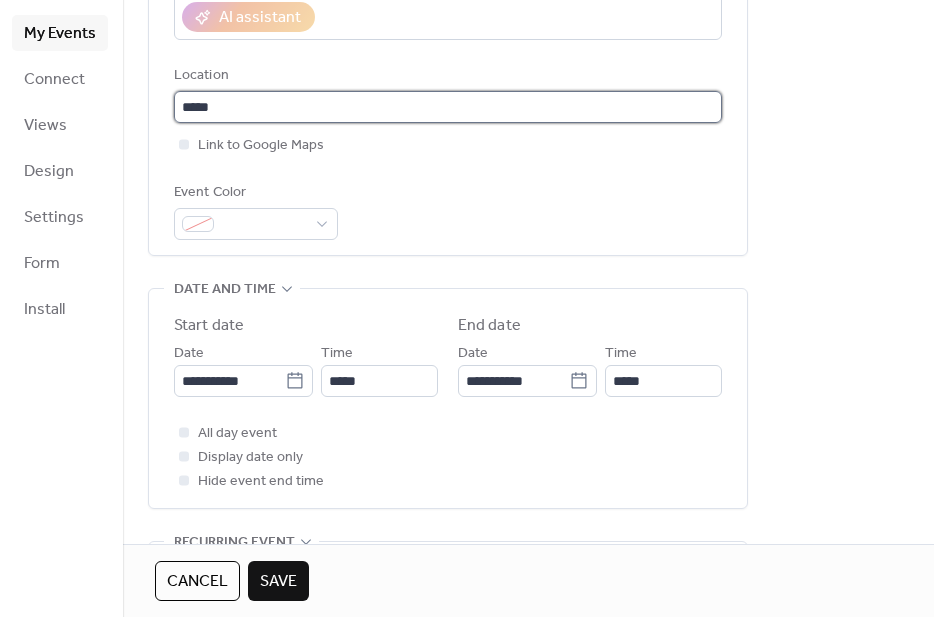 click on "*****" at bounding box center [448, 107] 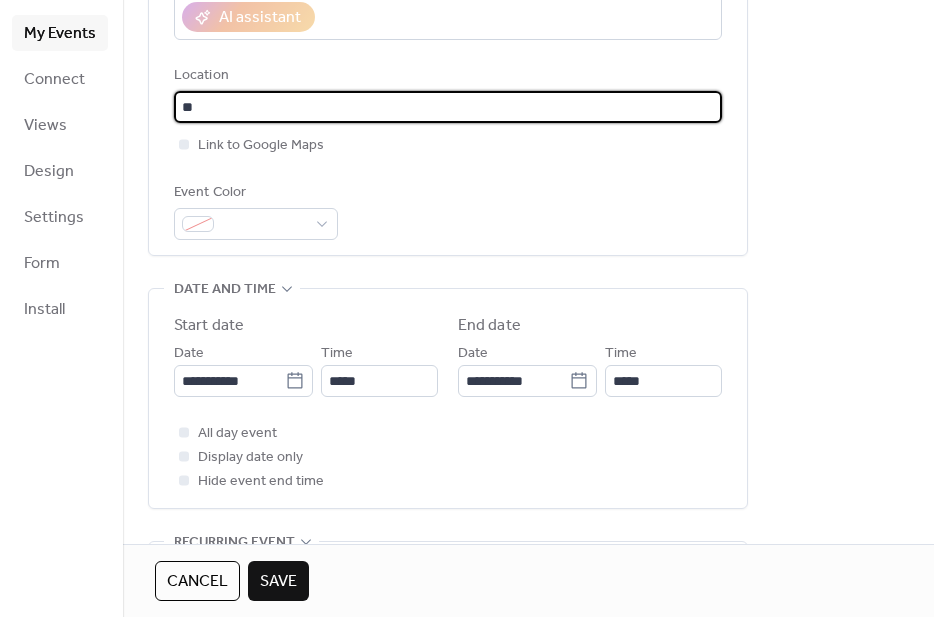 type on "*" 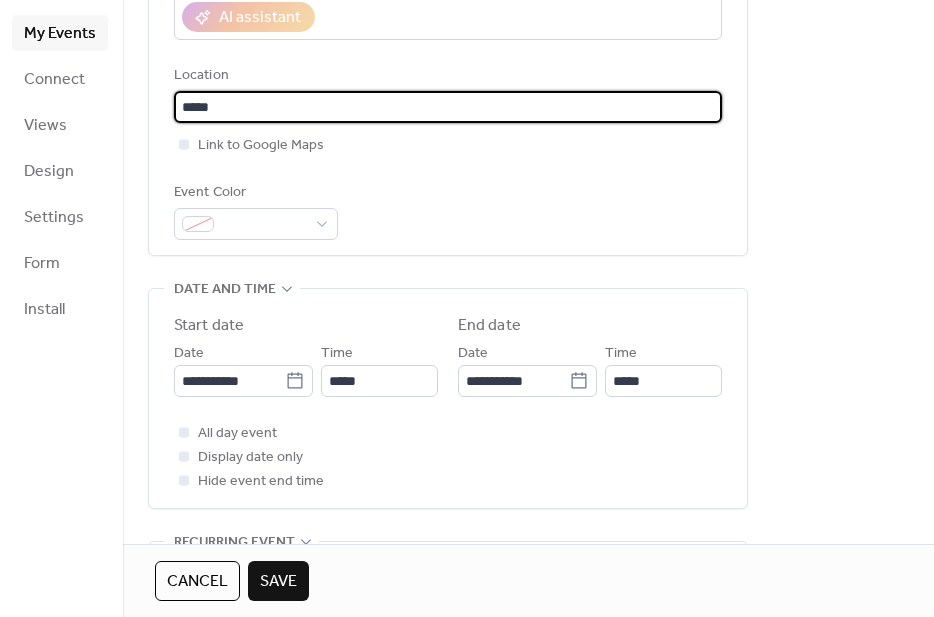 type on "*****" 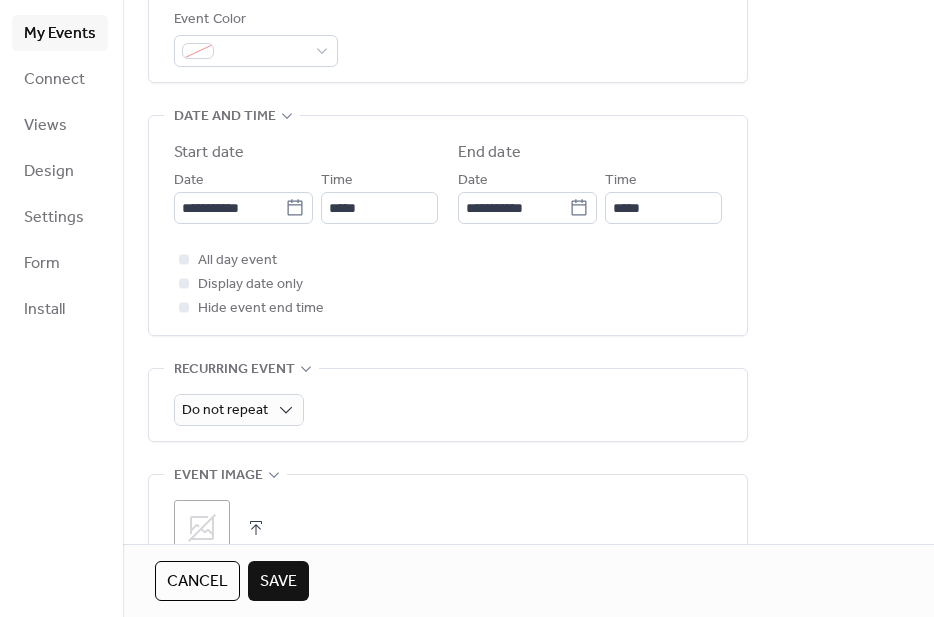 scroll, scrollTop: 569, scrollLeft: 0, axis: vertical 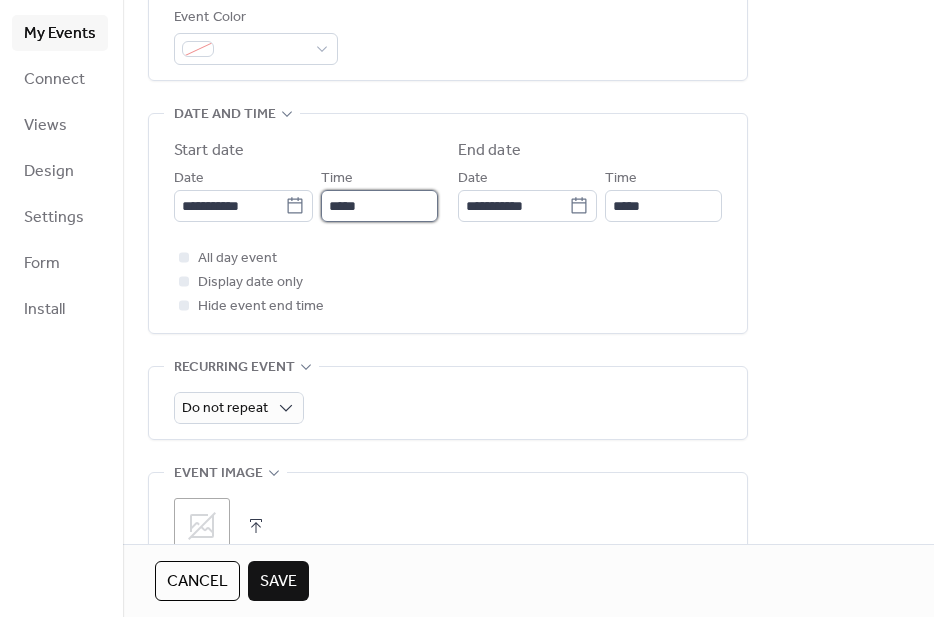 click on "*****" at bounding box center (379, 206) 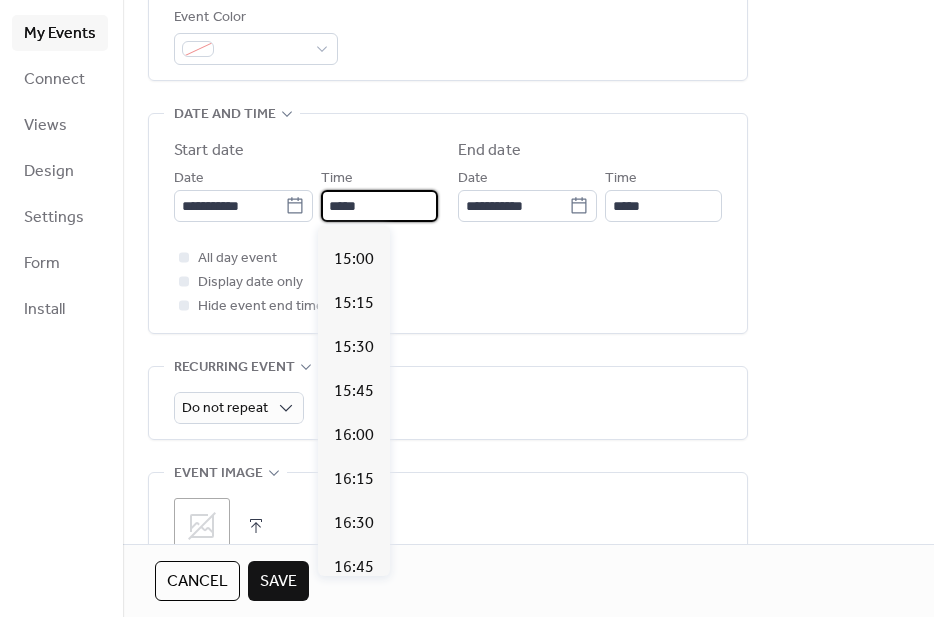 scroll, scrollTop: 2569, scrollLeft: 0, axis: vertical 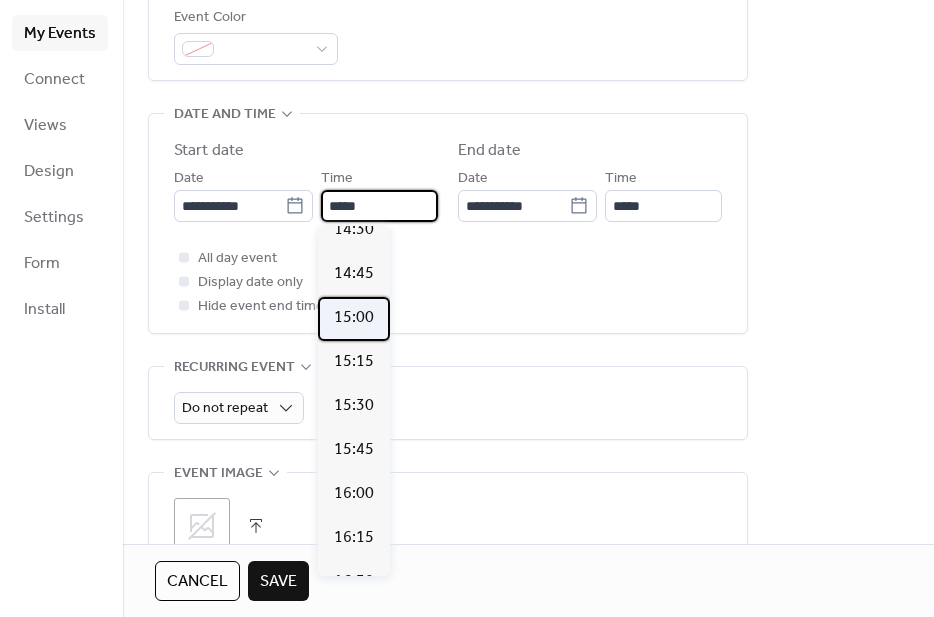 click on "15:00" at bounding box center (354, 318) 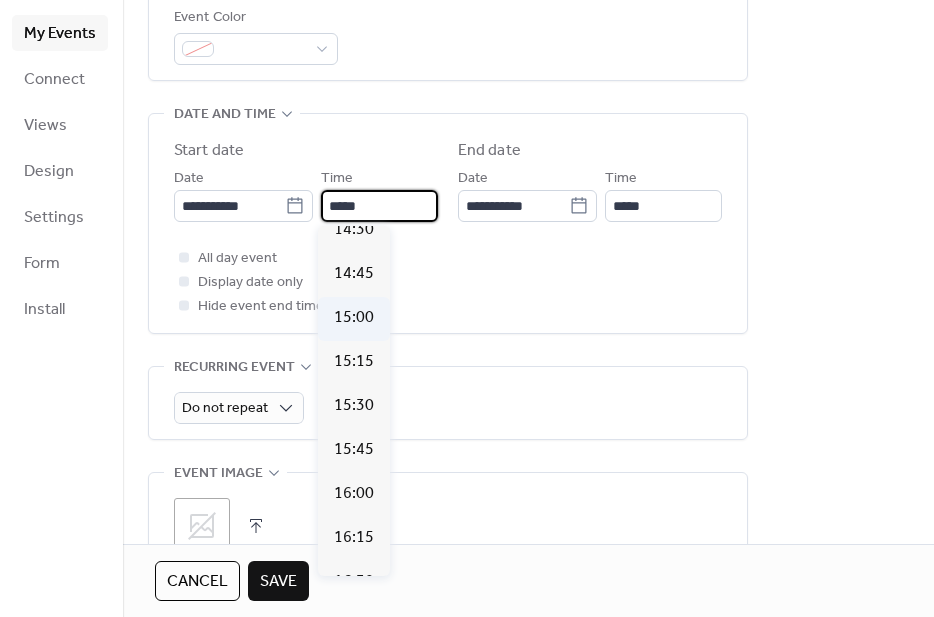 type on "*****" 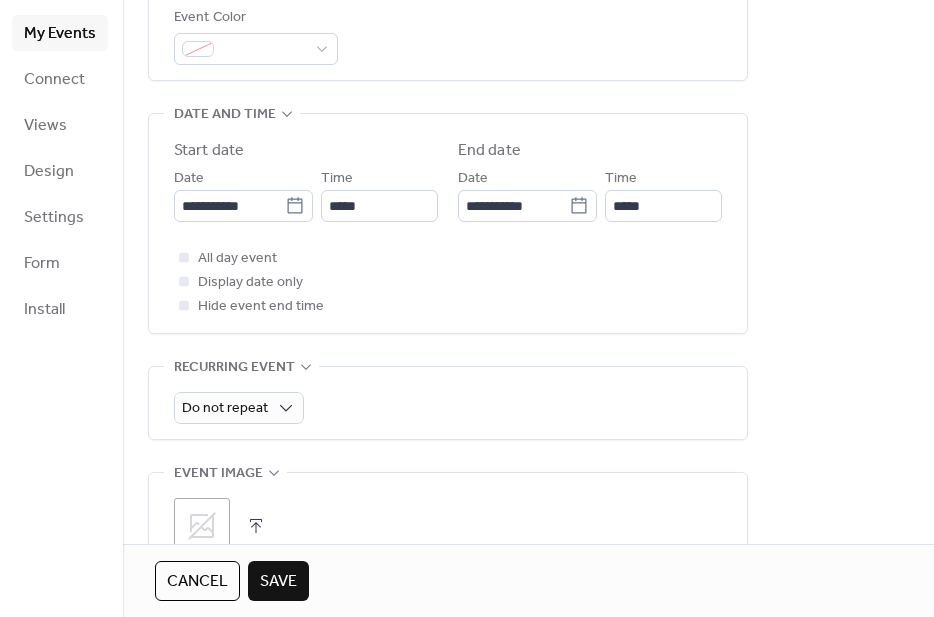 click on "**********" at bounding box center (448, 223) 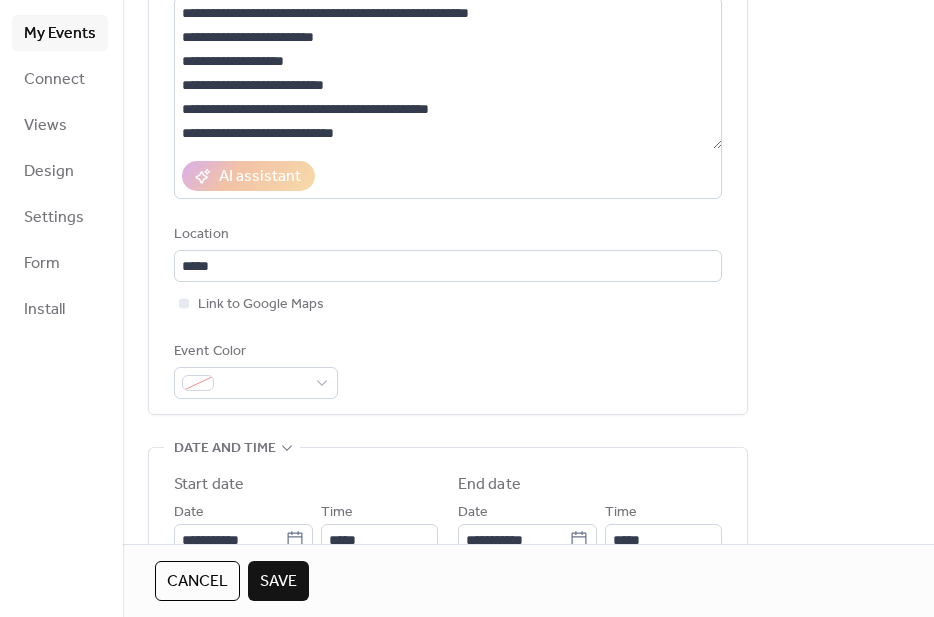 scroll, scrollTop: 0, scrollLeft: 0, axis: both 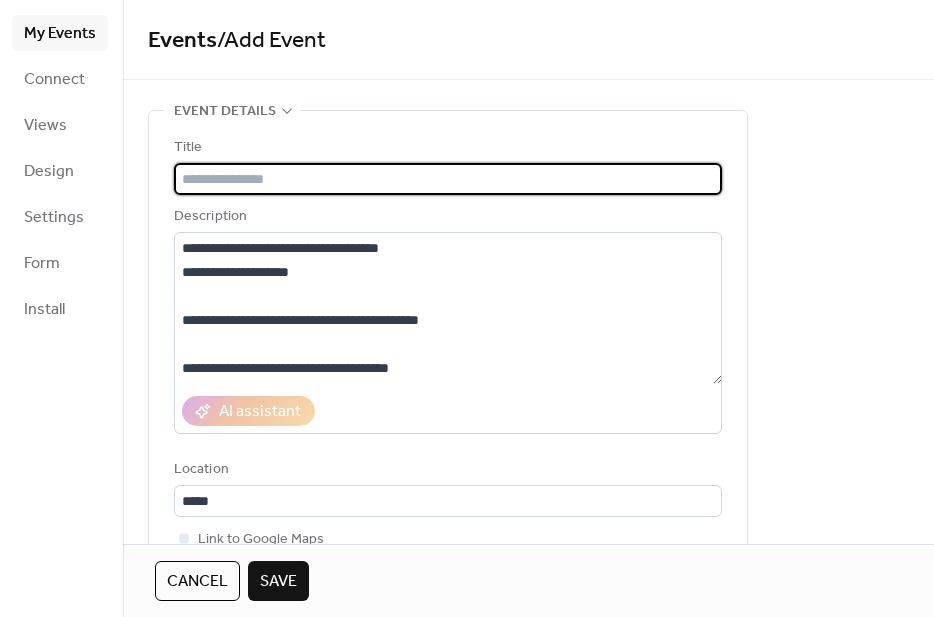 click at bounding box center (448, 179) 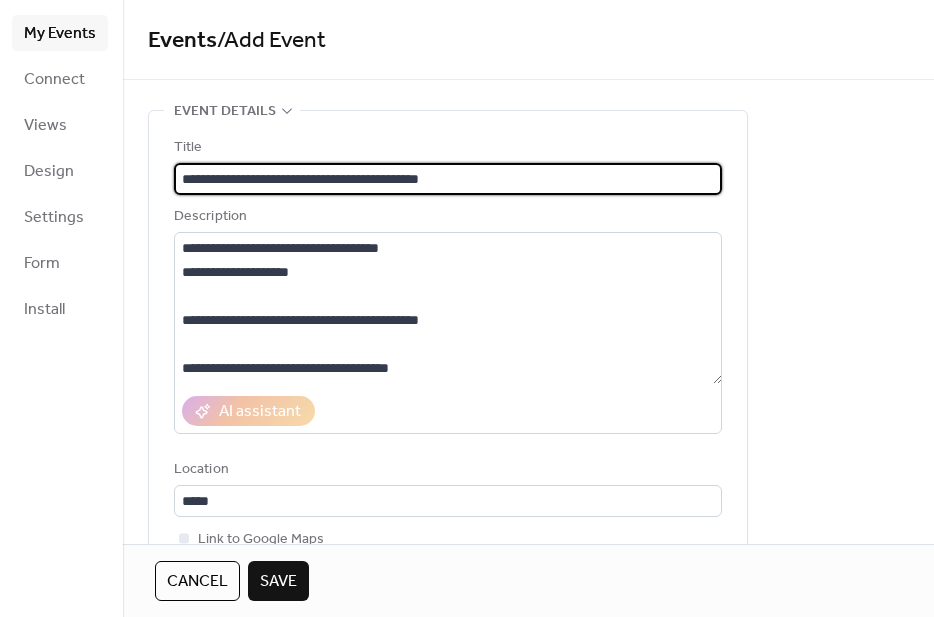 type on "**********" 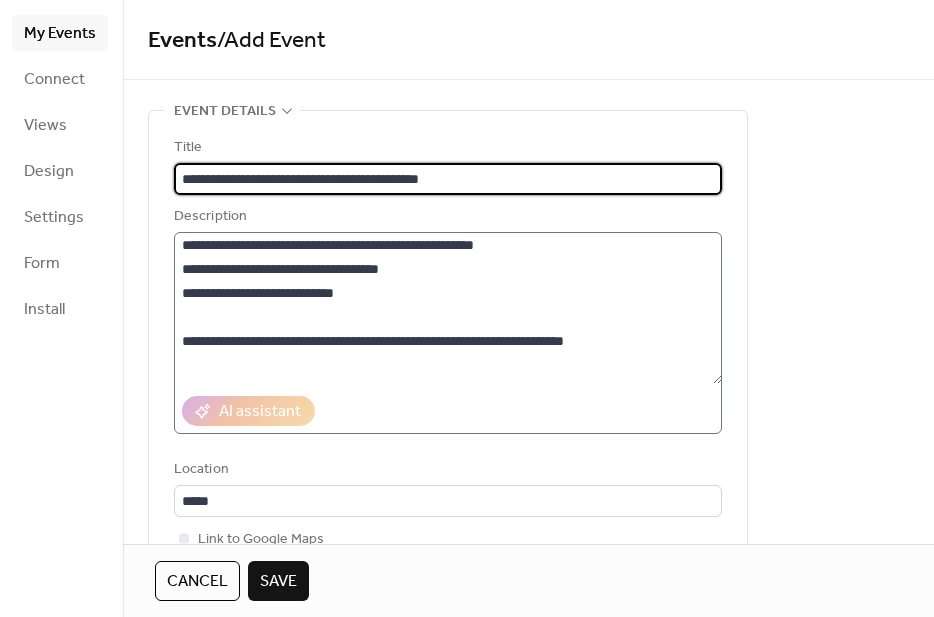 scroll, scrollTop: 696, scrollLeft: 0, axis: vertical 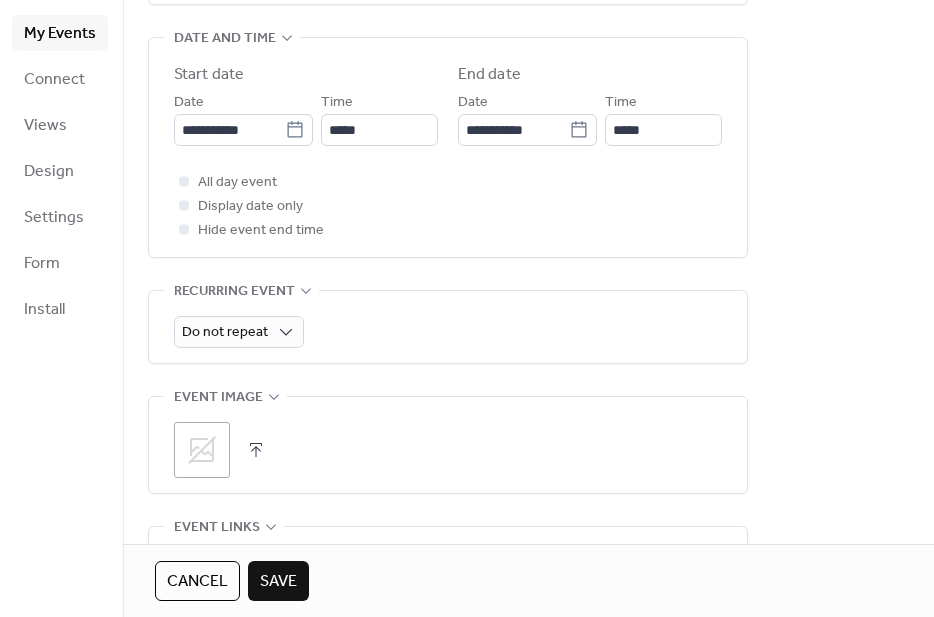 click 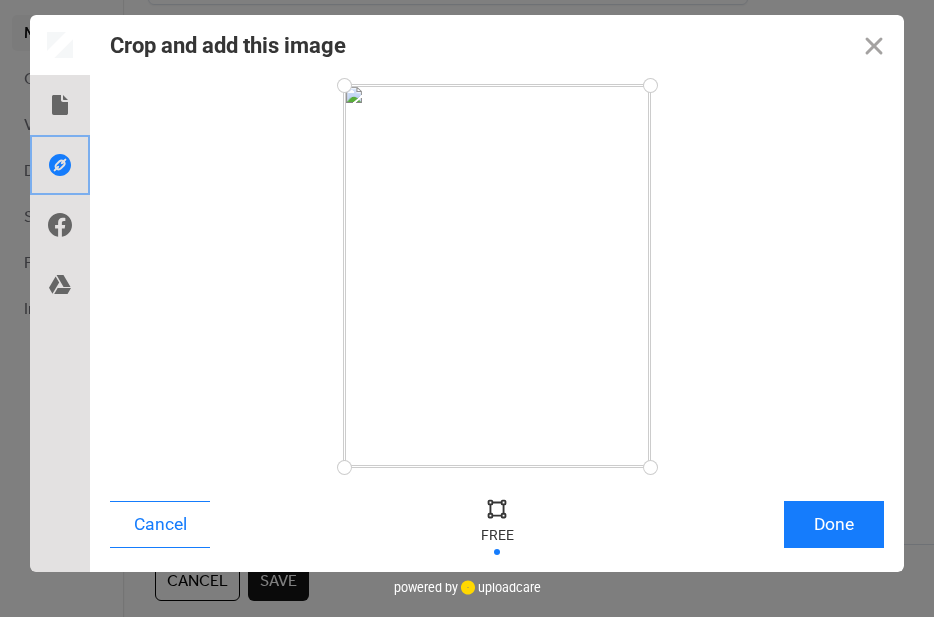 click 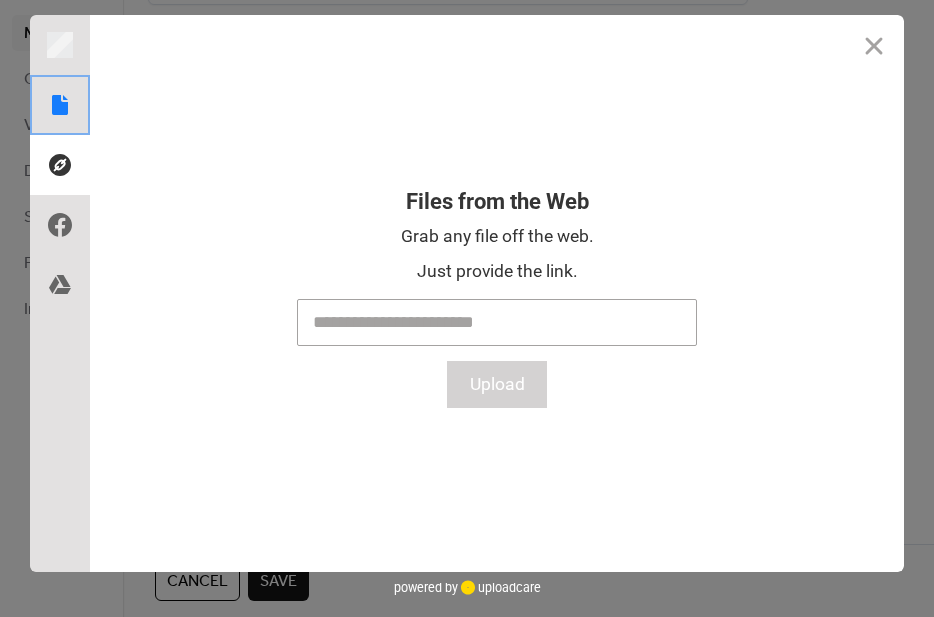 click at bounding box center [60, 105] 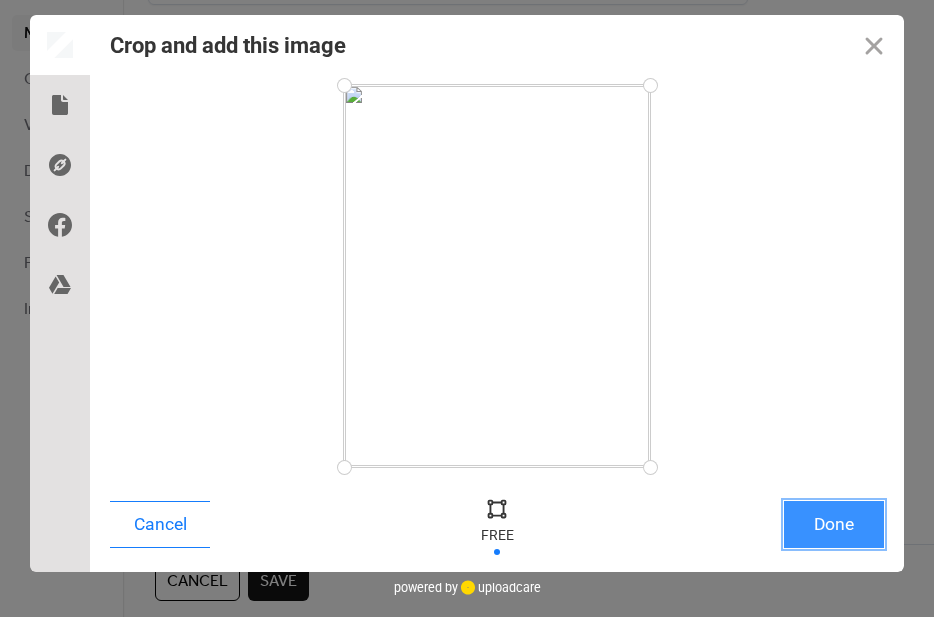 click on "Done" at bounding box center (834, 524) 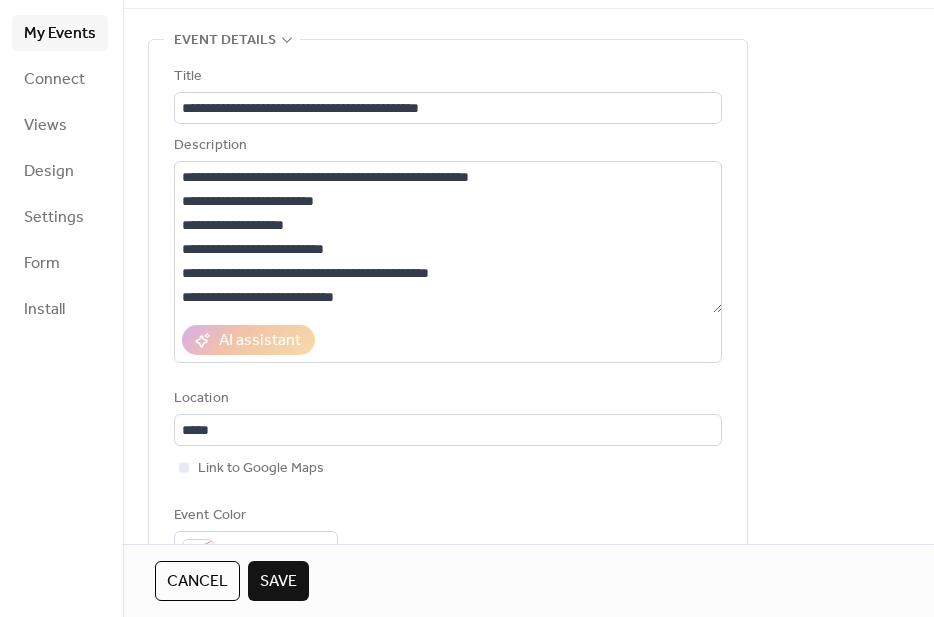 scroll, scrollTop: 73, scrollLeft: 0, axis: vertical 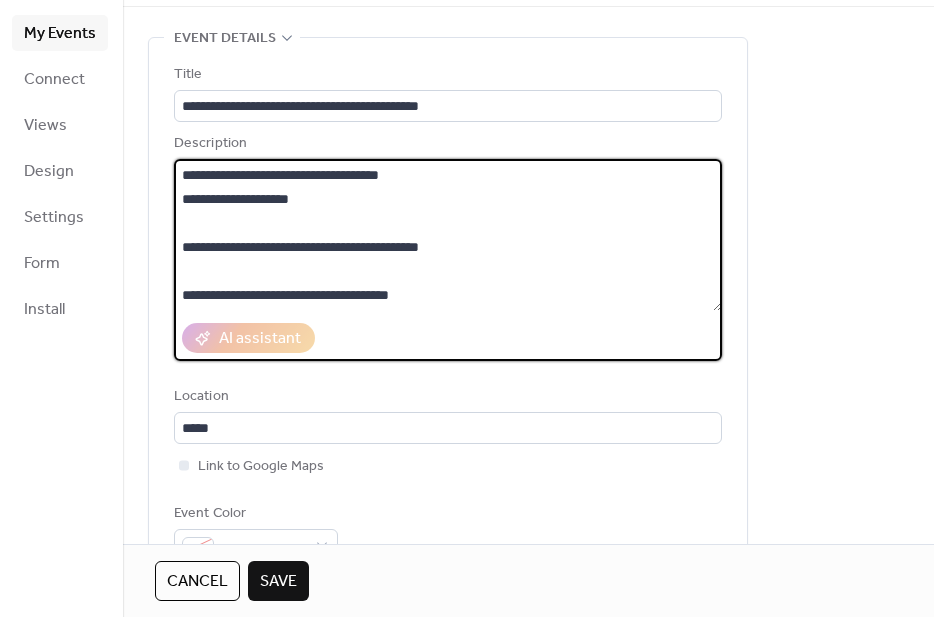 click at bounding box center [448, 235] 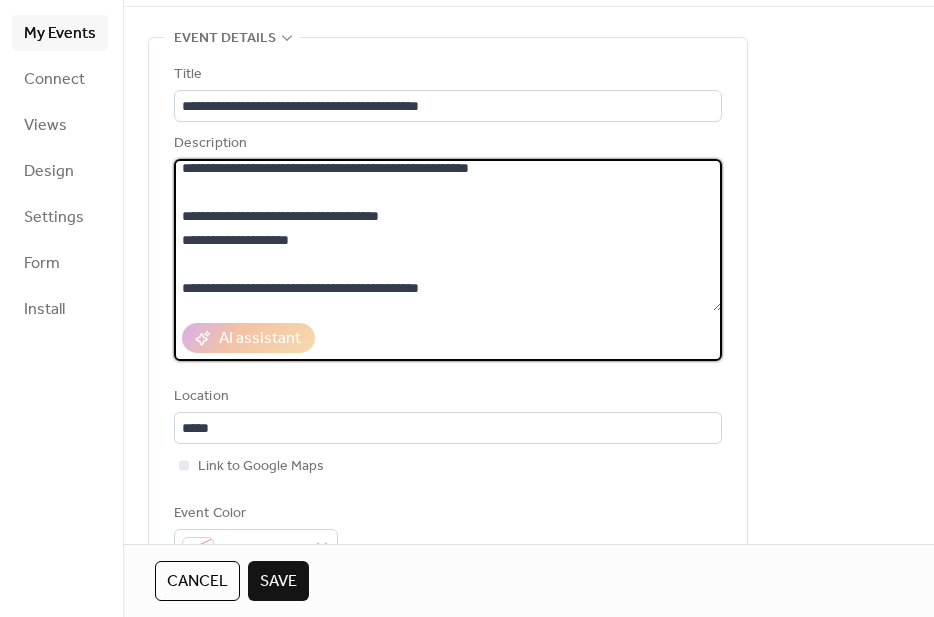 scroll, scrollTop: 8, scrollLeft: 0, axis: vertical 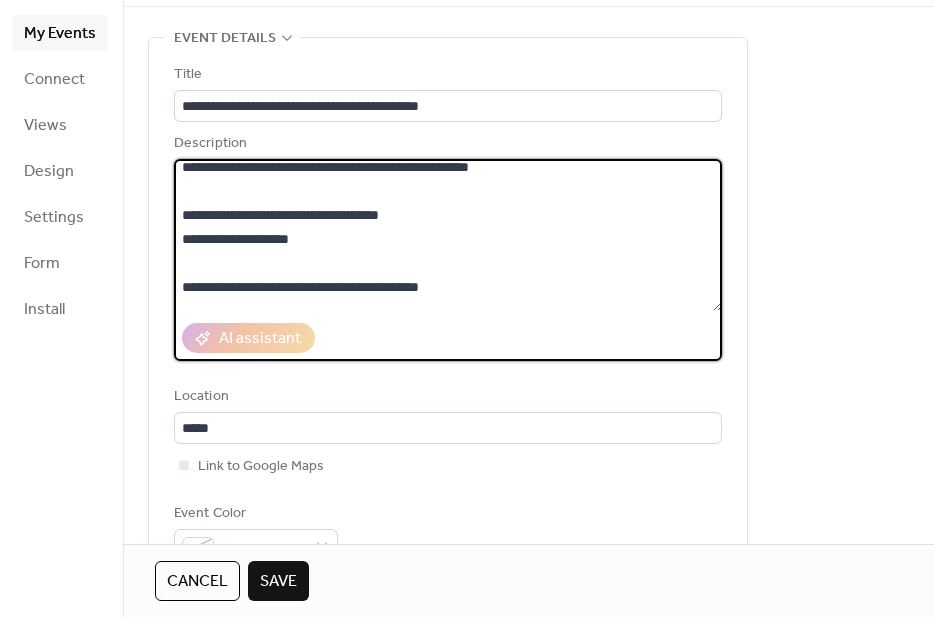 drag, startPoint x: 343, startPoint y: 265, endPoint x: 184, endPoint y: 211, distance: 167.91962 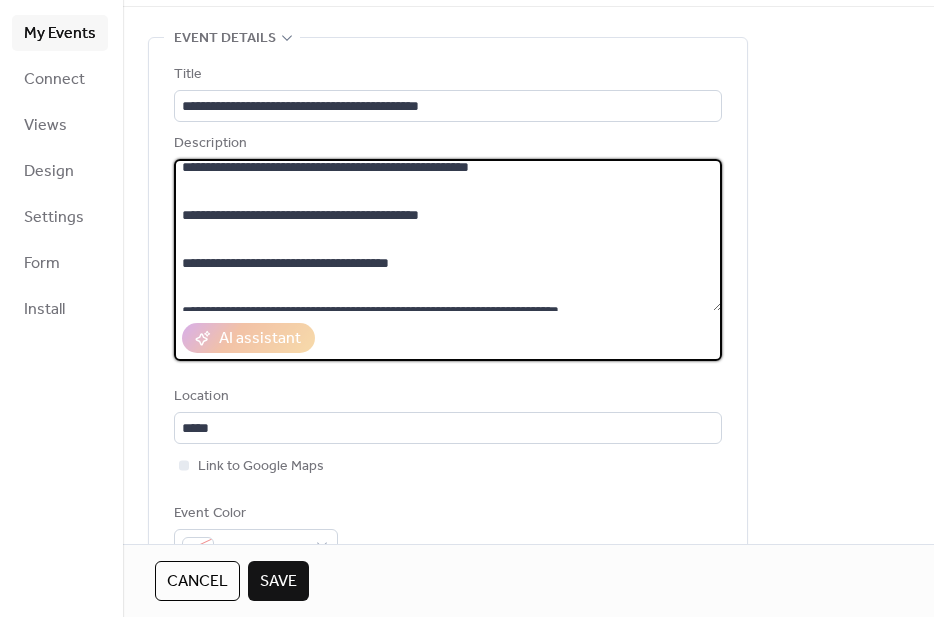click at bounding box center (448, 235) 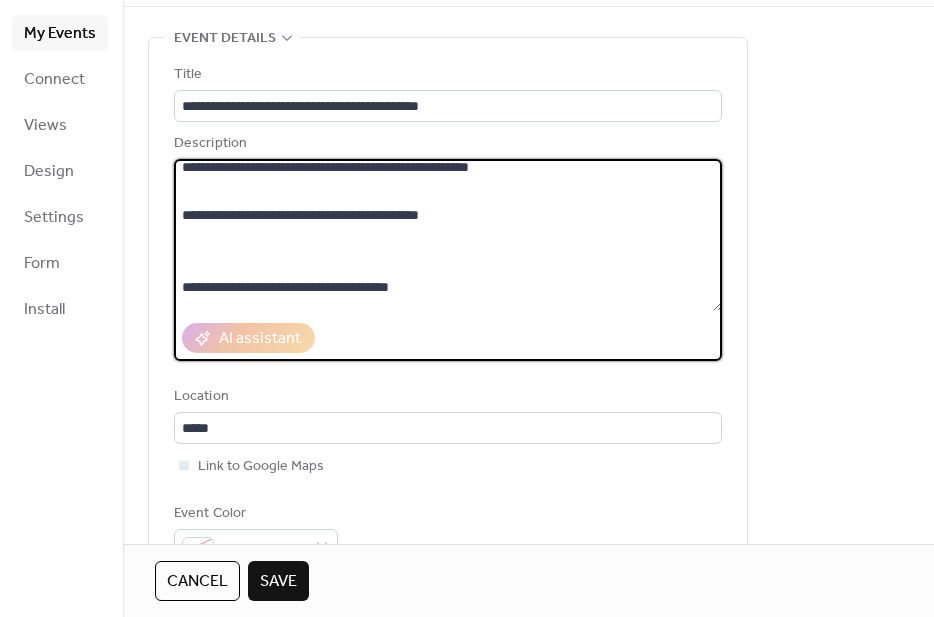 paste on "**********" 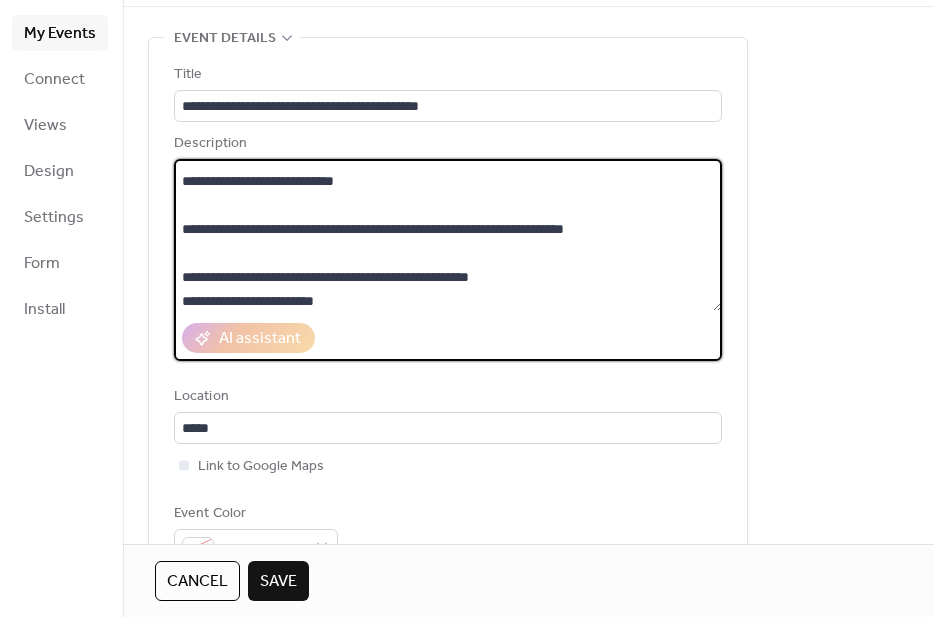 scroll, scrollTop: 625, scrollLeft: 0, axis: vertical 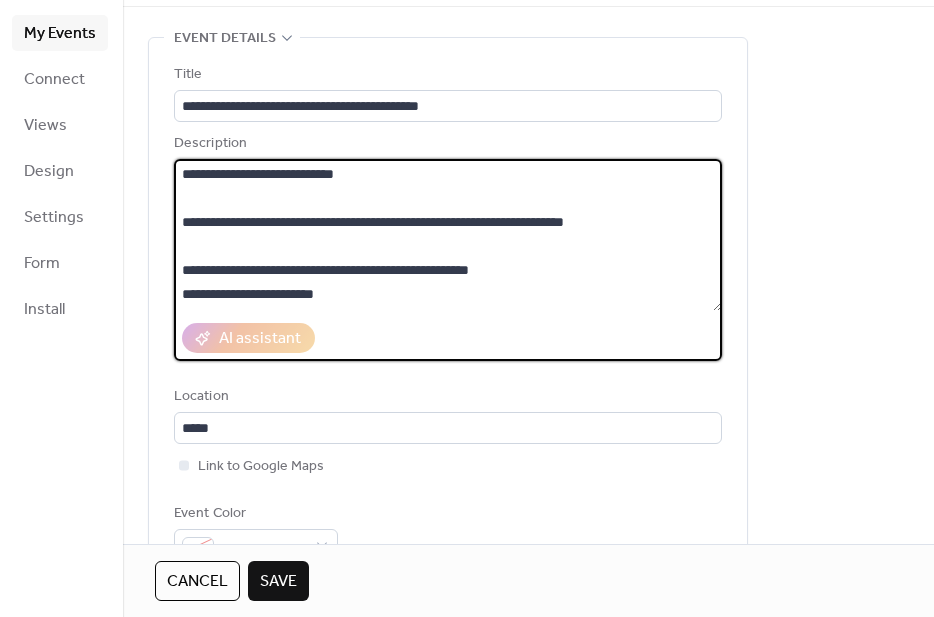 type on "**********" 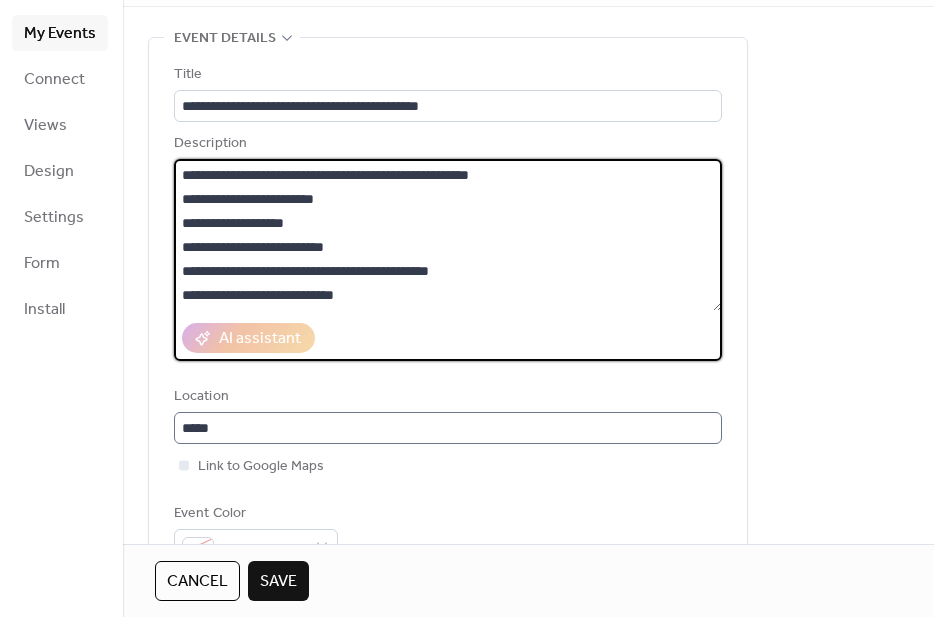 scroll, scrollTop: 1, scrollLeft: 0, axis: vertical 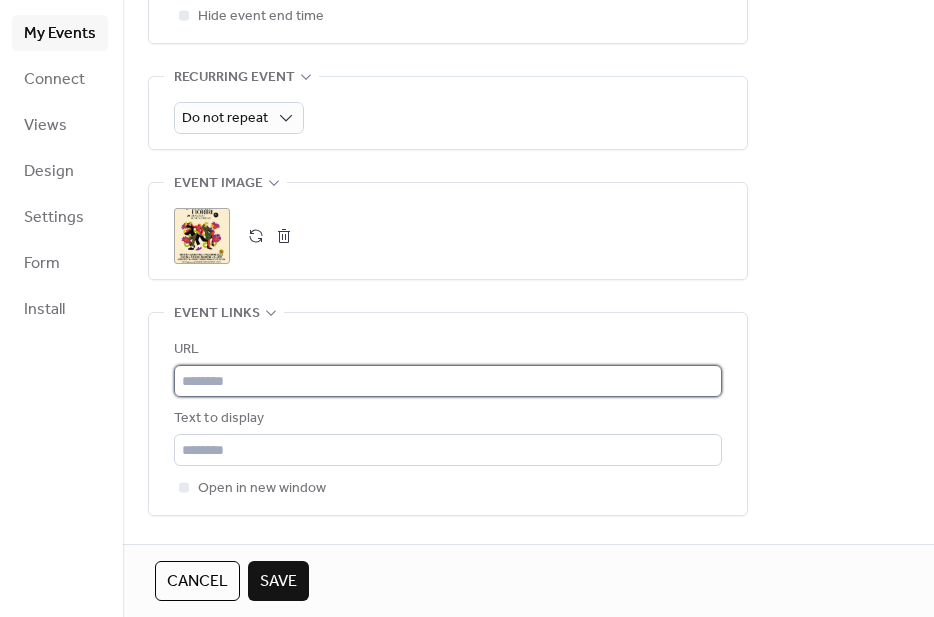 click at bounding box center [448, 381] 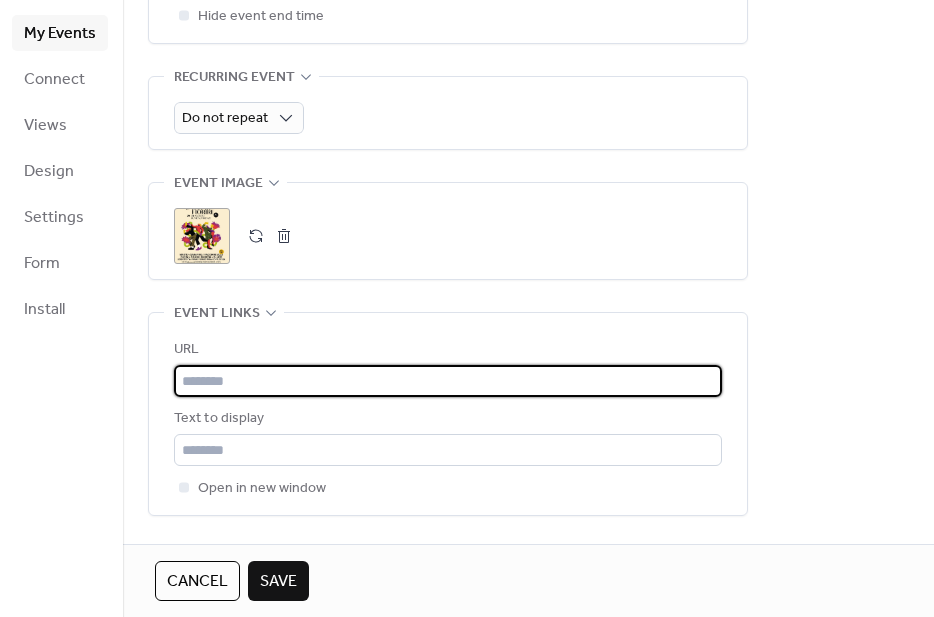 paste on "**********" 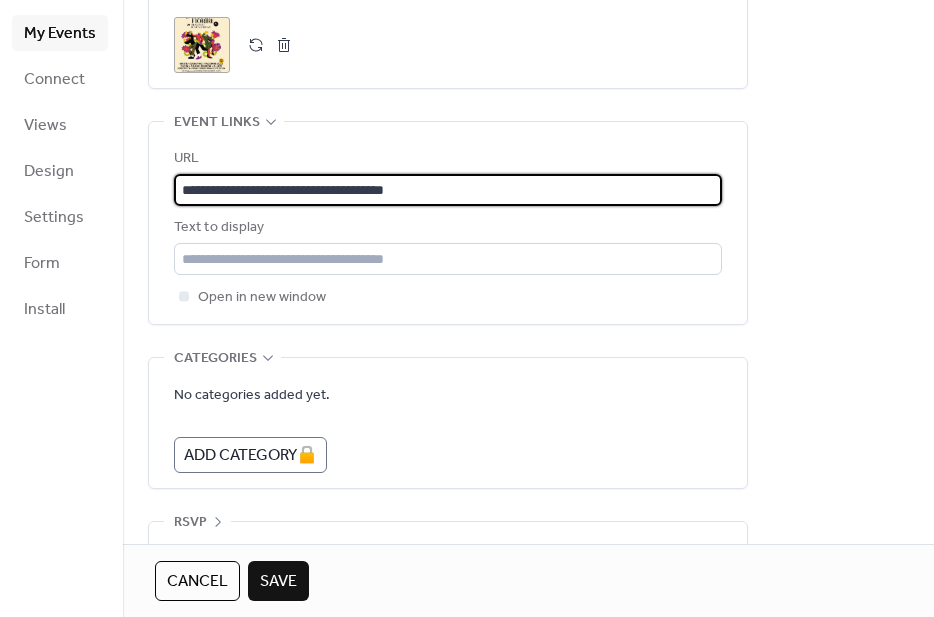 scroll, scrollTop: 1093, scrollLeft: 0, axis: vertical 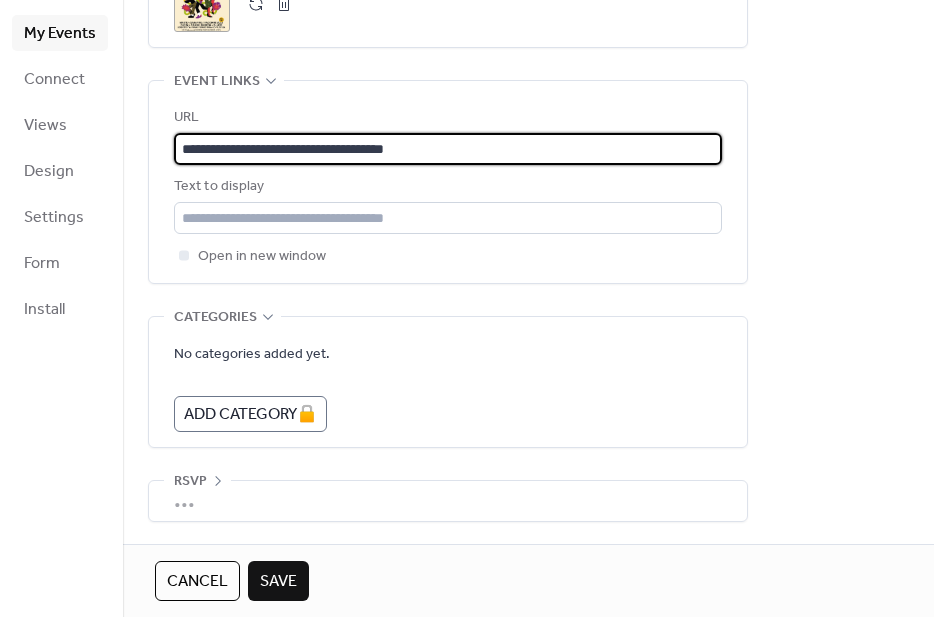 type on "**********" 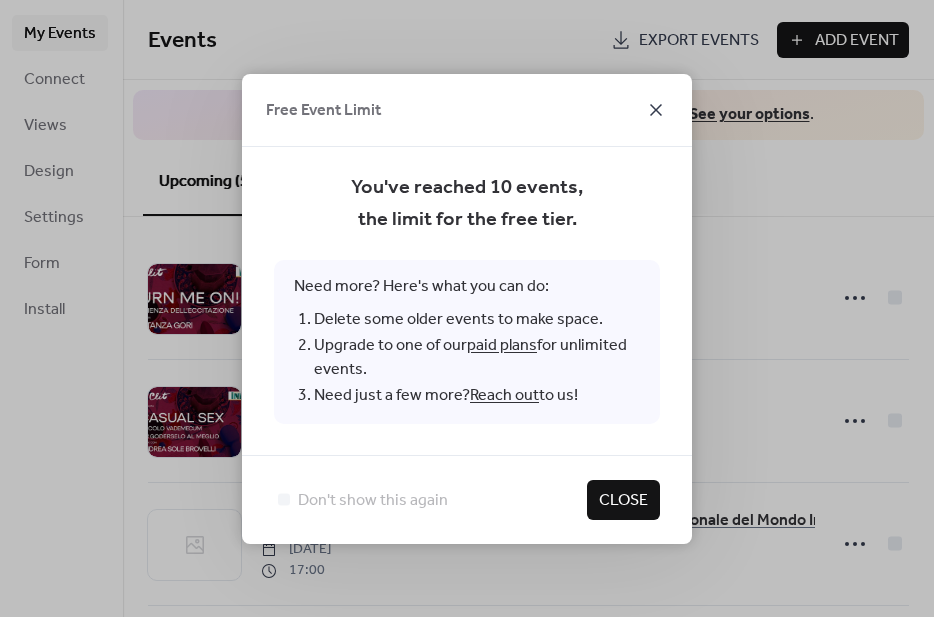 click 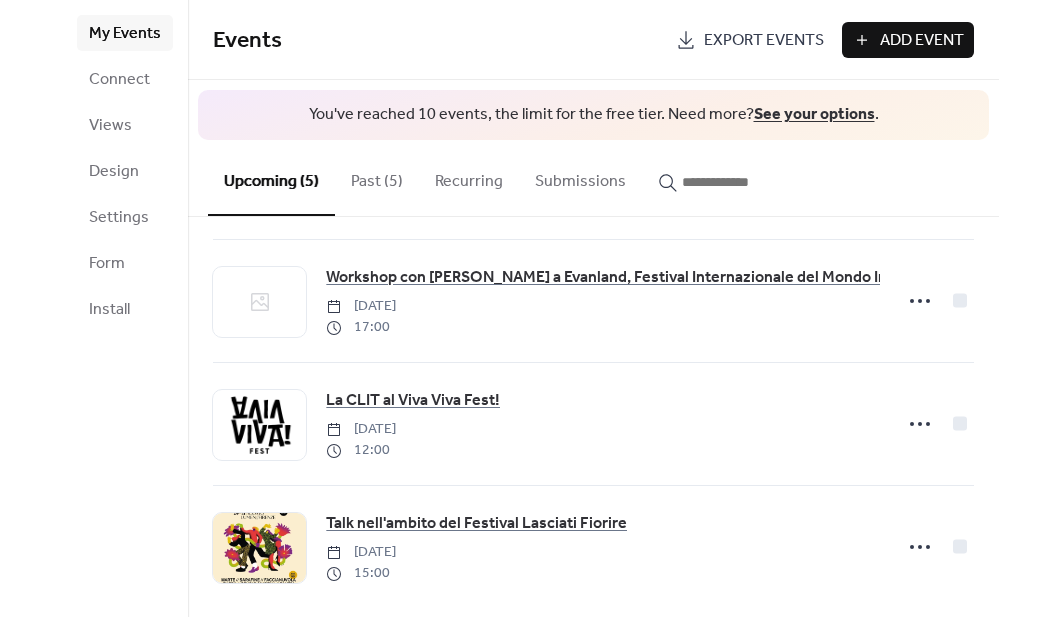 scroll, scrollTop: 257, scrollLeft: 0, axis: vertical 